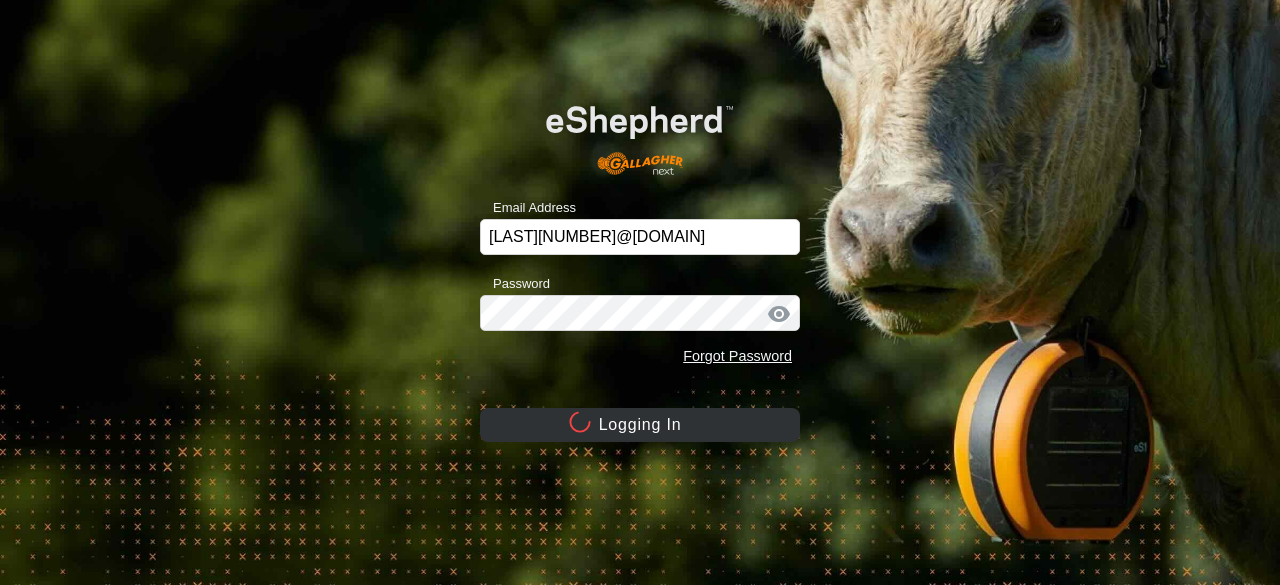 scroll, scrollTop: 0, scrollLeft: 0, axis: both 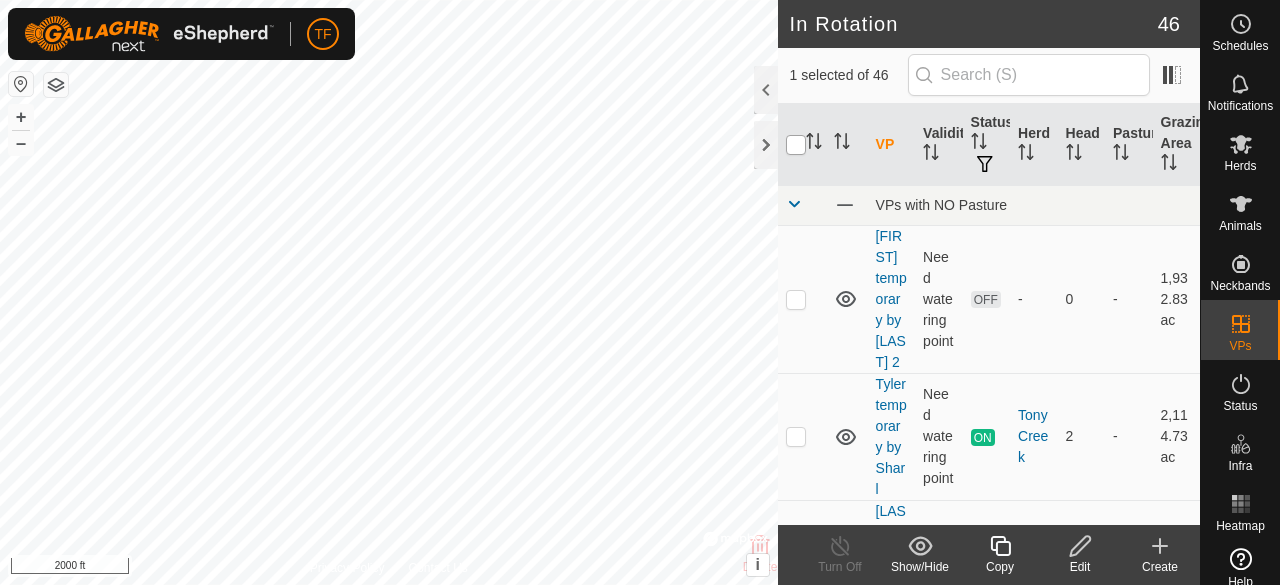 click at bounding box center (796, 145) 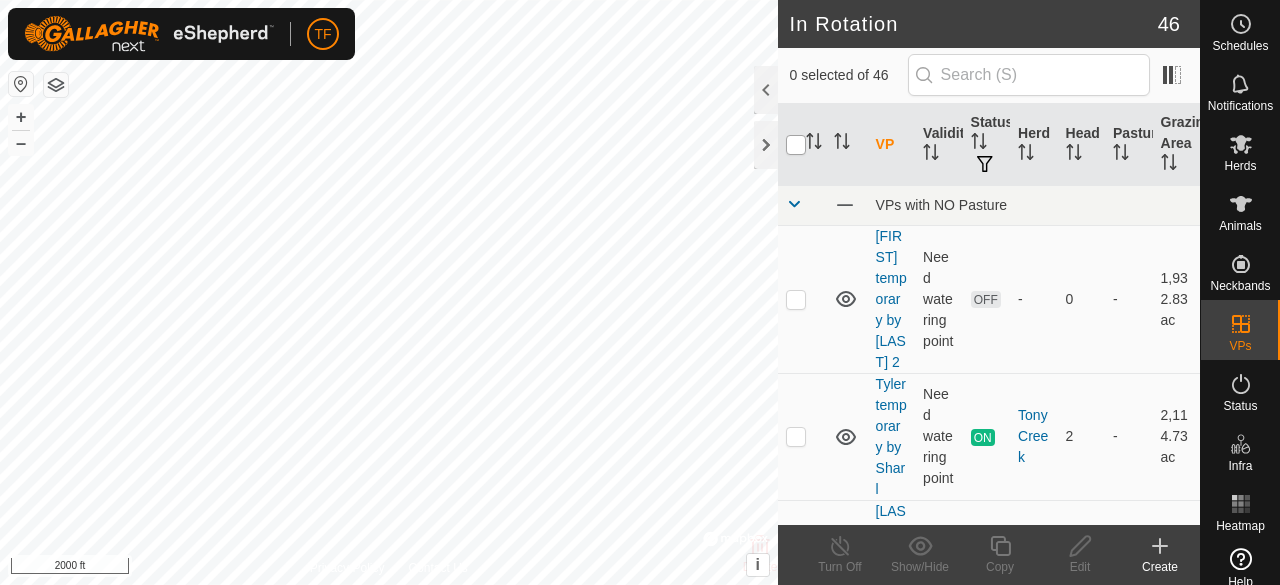click at bounding box center (796, 145) 